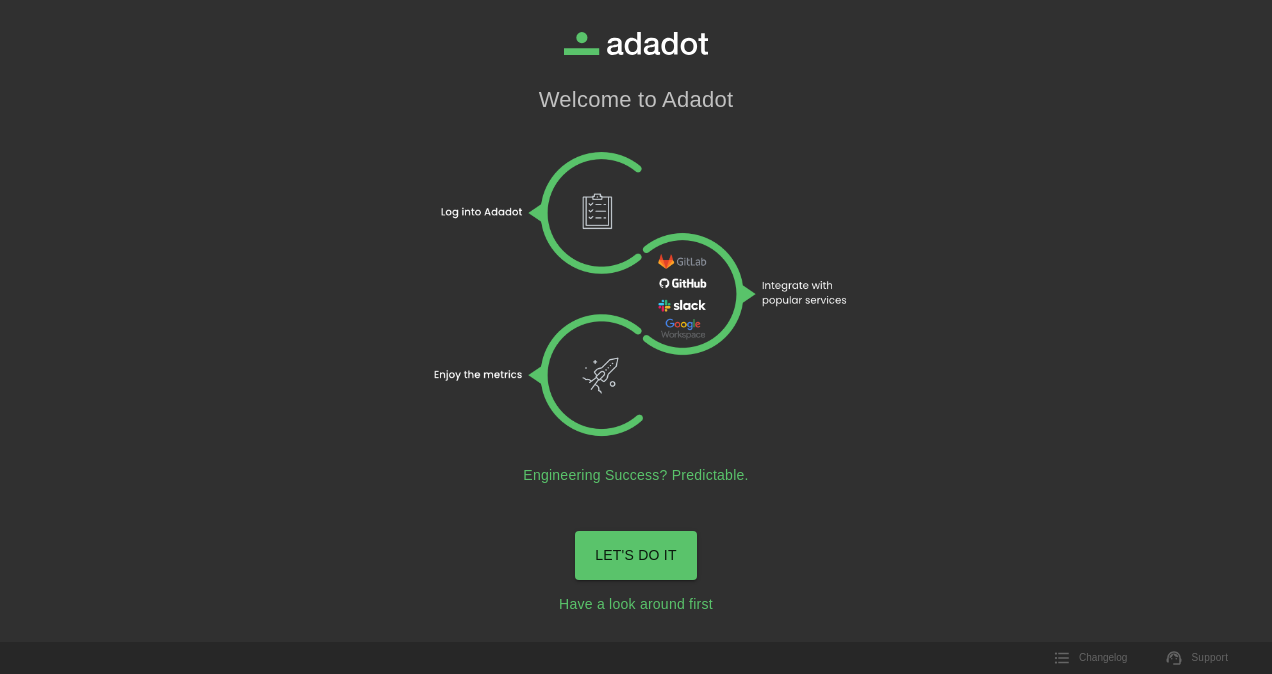 scroll, scrollTop: 0, scrollLeft: 0, axis: both 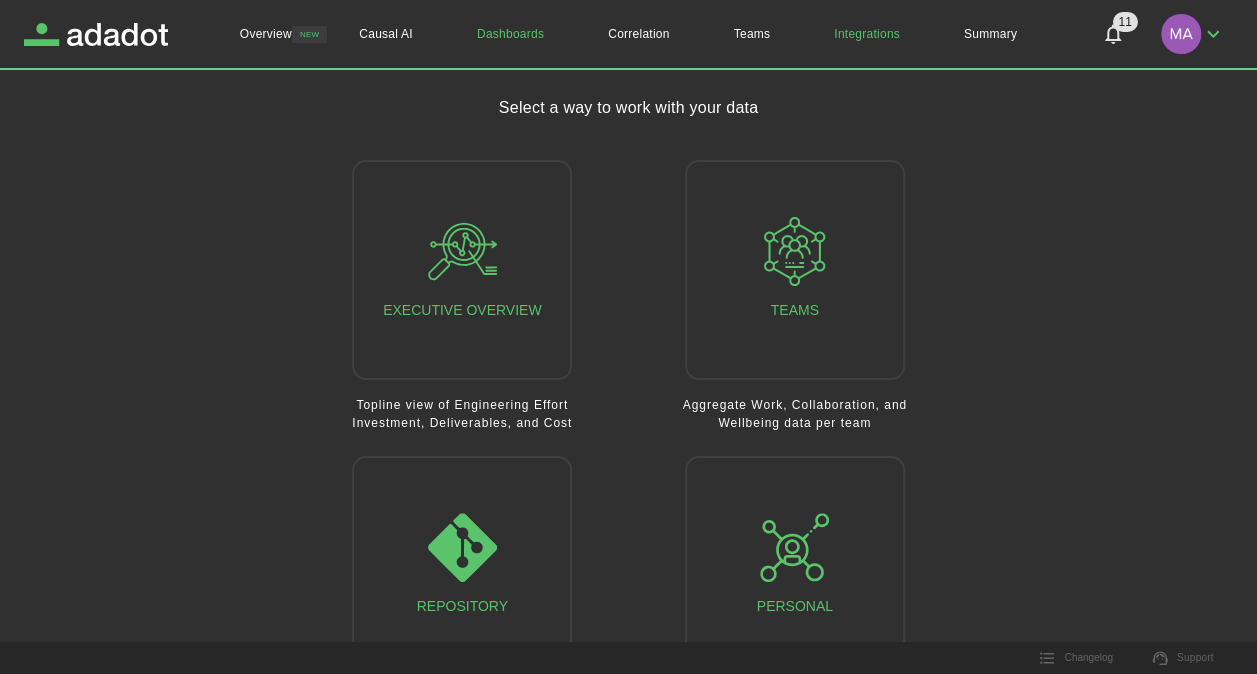 click on "Integrations" at bounding box center [867, 34] 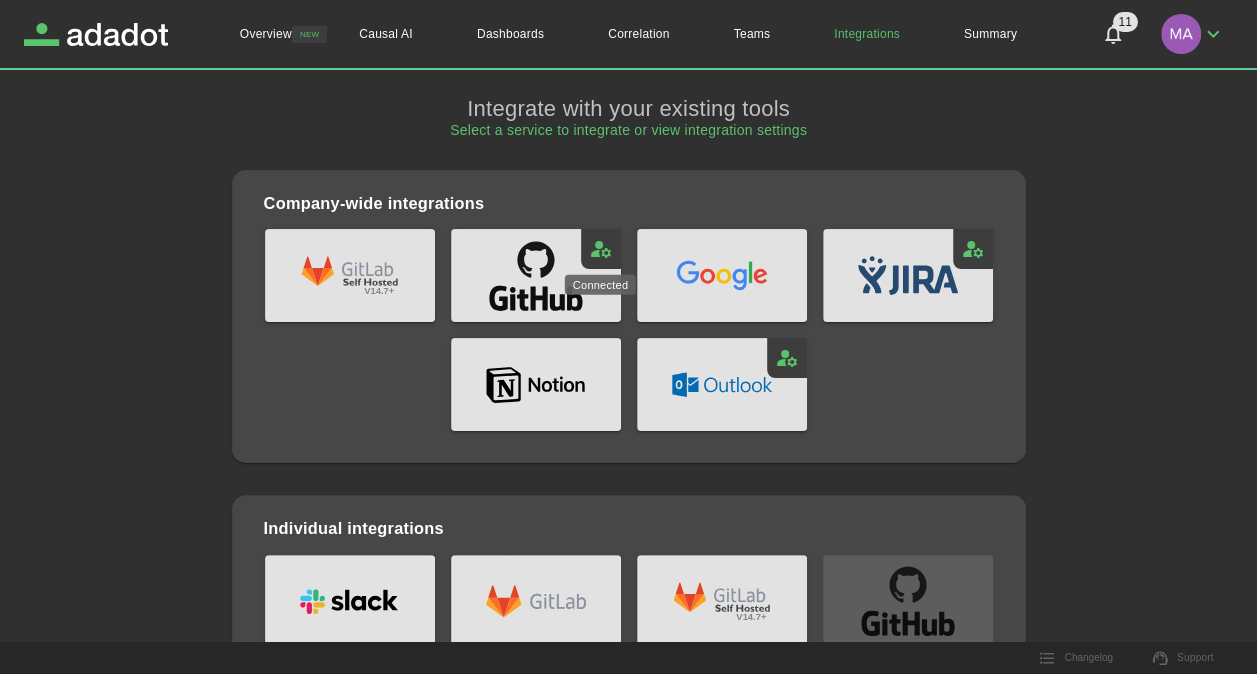click at bounding box center [601, 249] 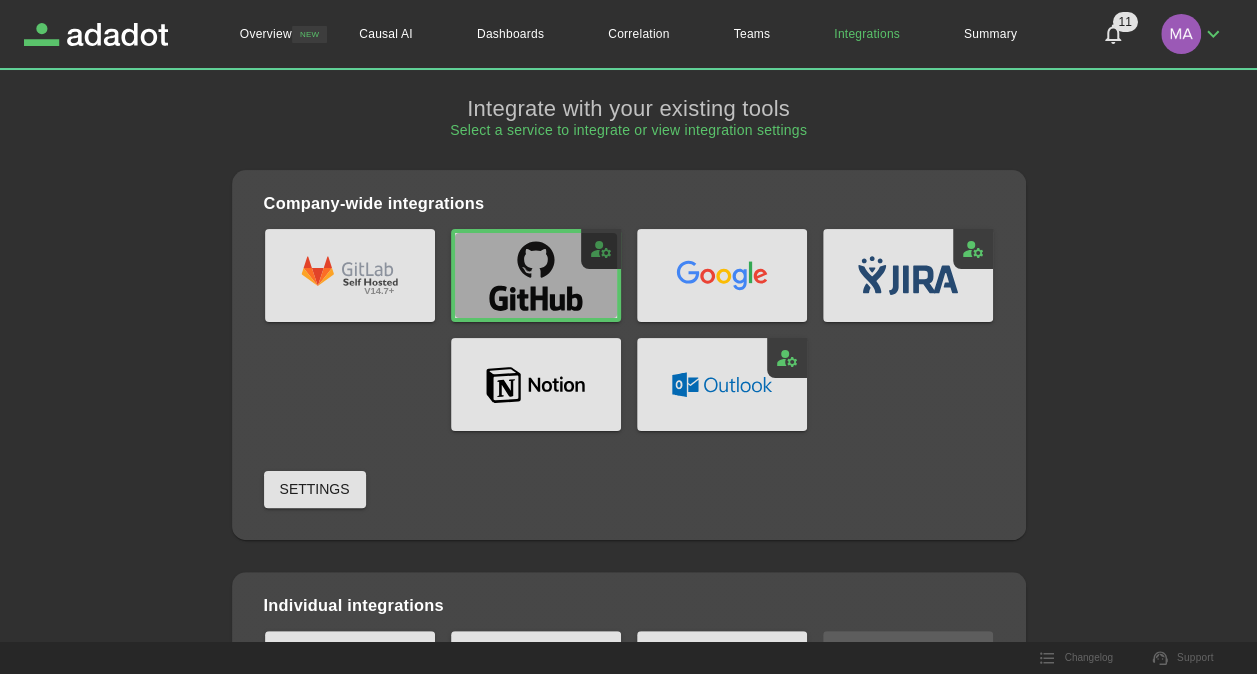 click at bounding box center [536, 276] 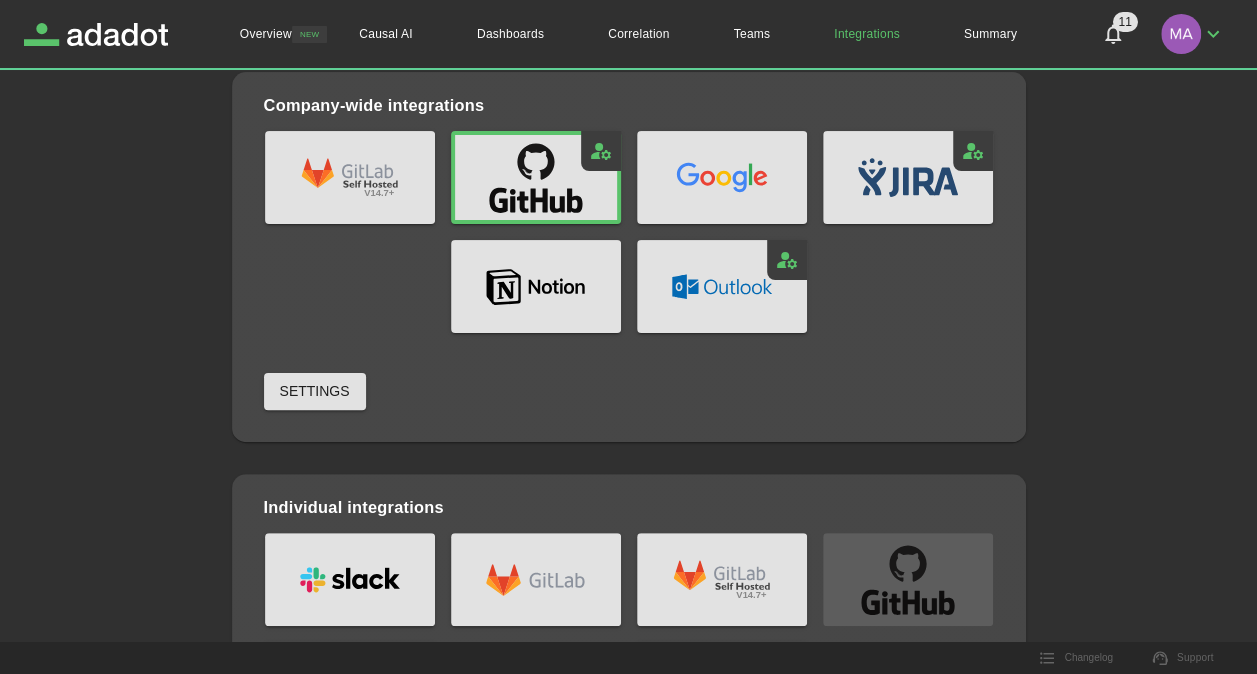 scroll, scrollTop: 0, scrollLeft: 0, axis: both 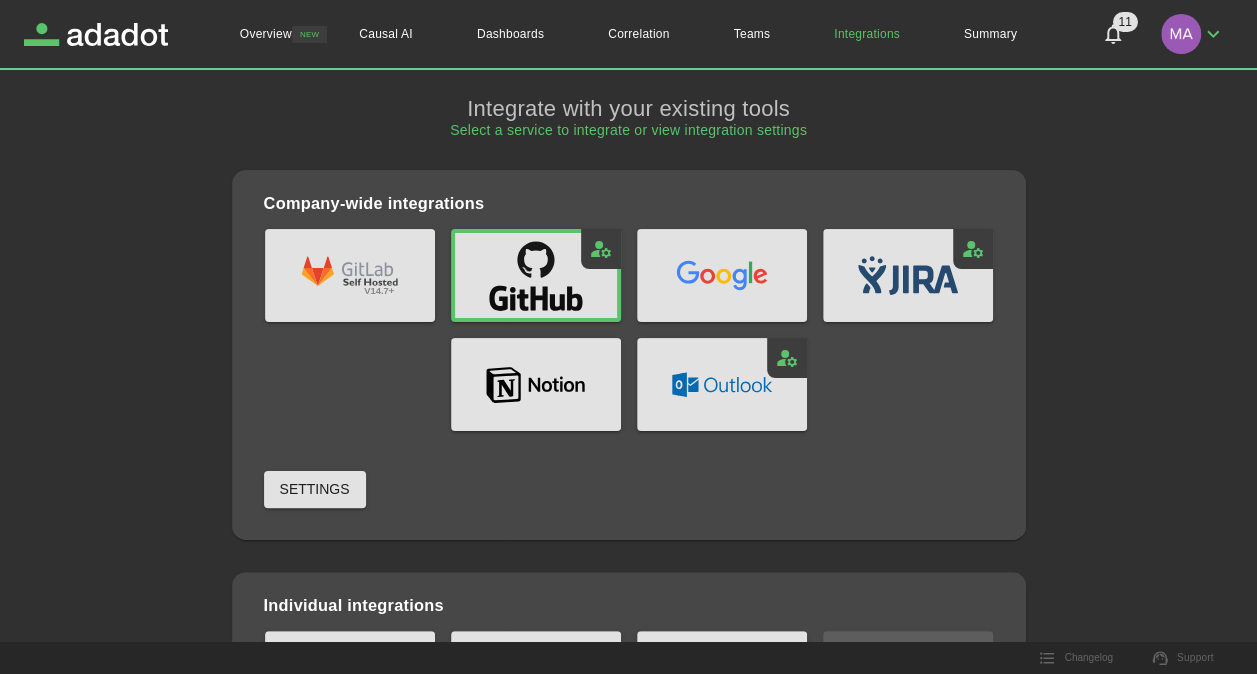 click at bounding box center (601, 249) 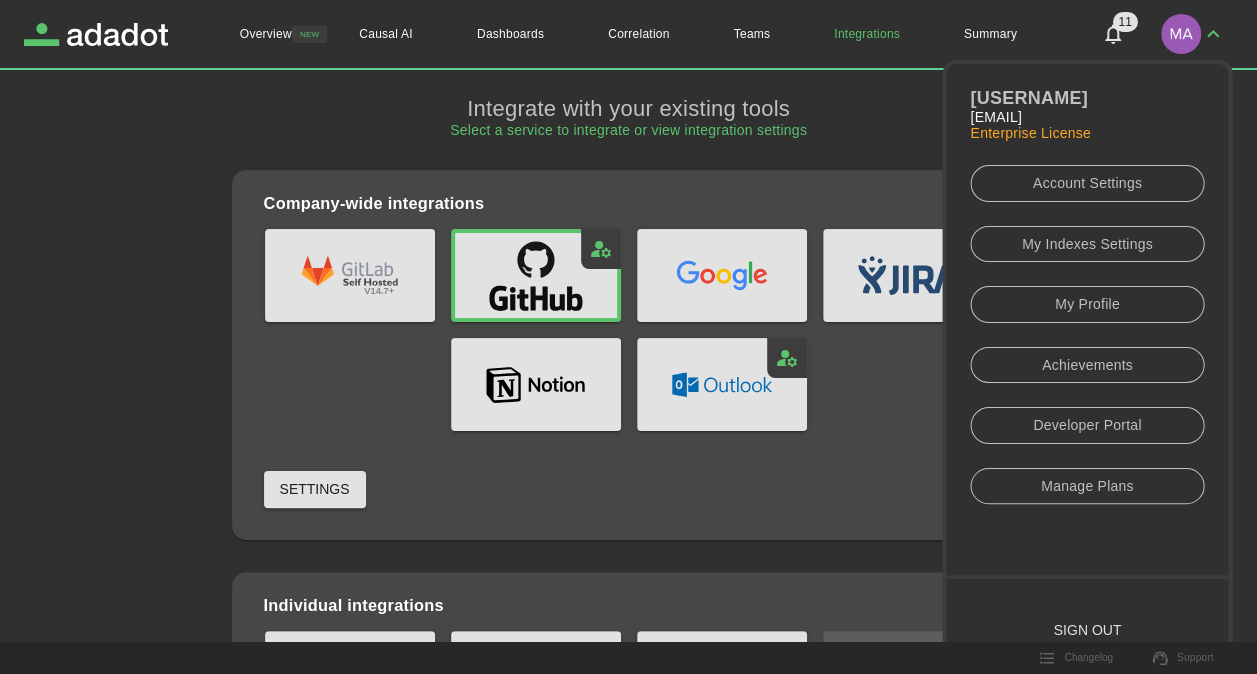 click on "Account Settings" at bounding box center (1087, 183) 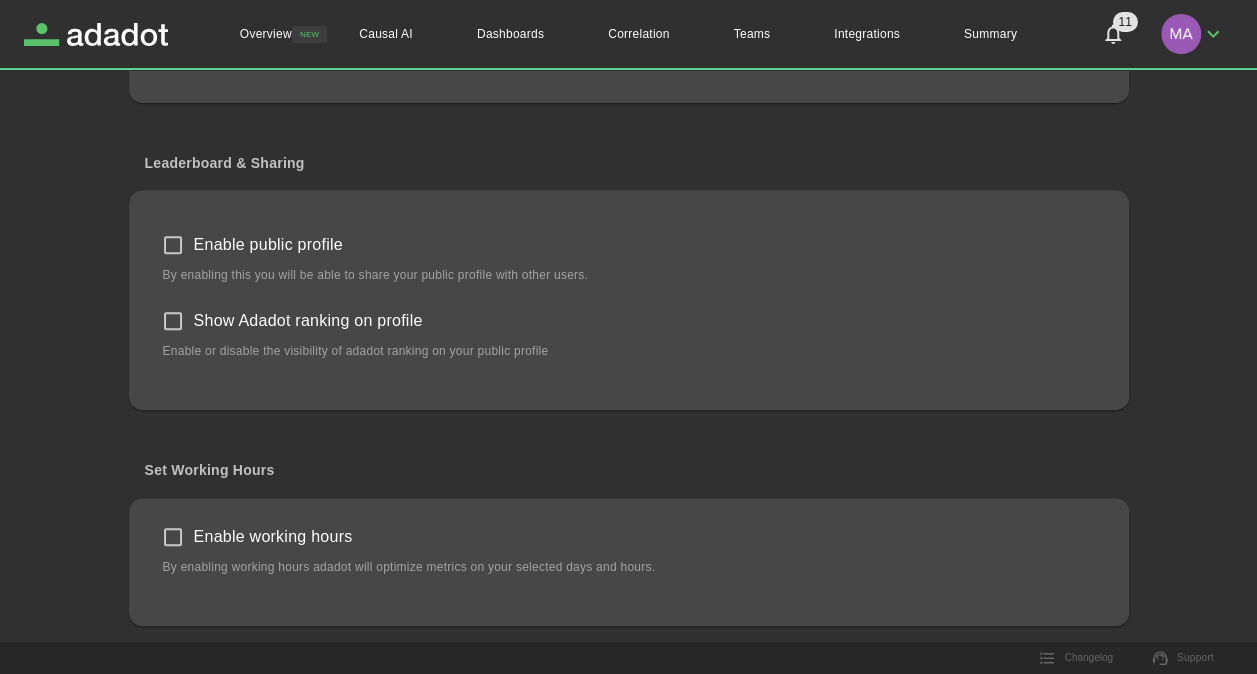 scroll, scrollTop: 0, scrollLeft: 0, axis: both 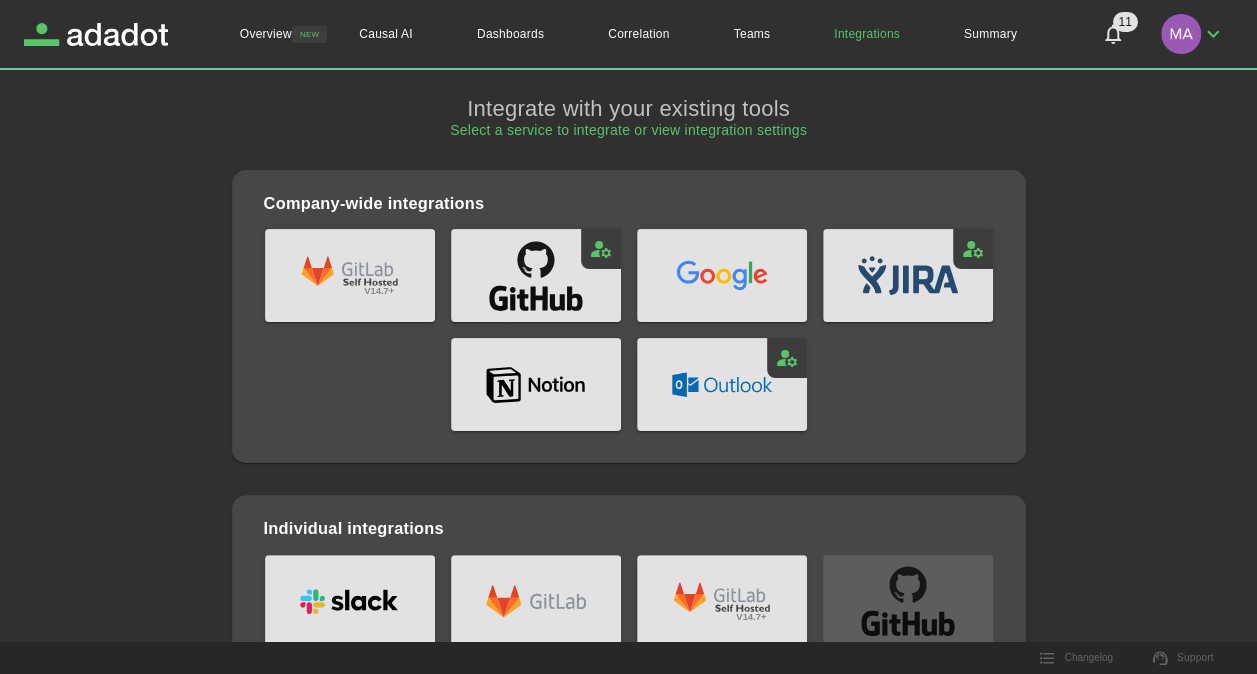 click at bounding box center (536, 275) 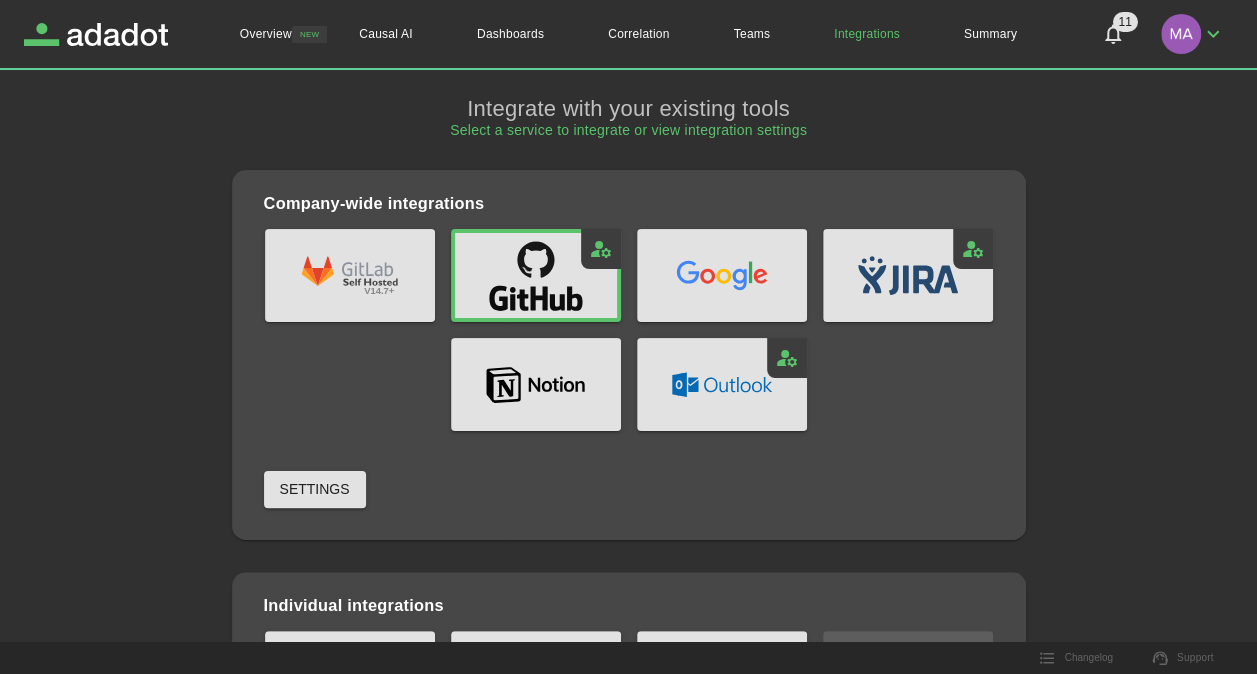 click on "Settings" at bounding box center [315, 489] 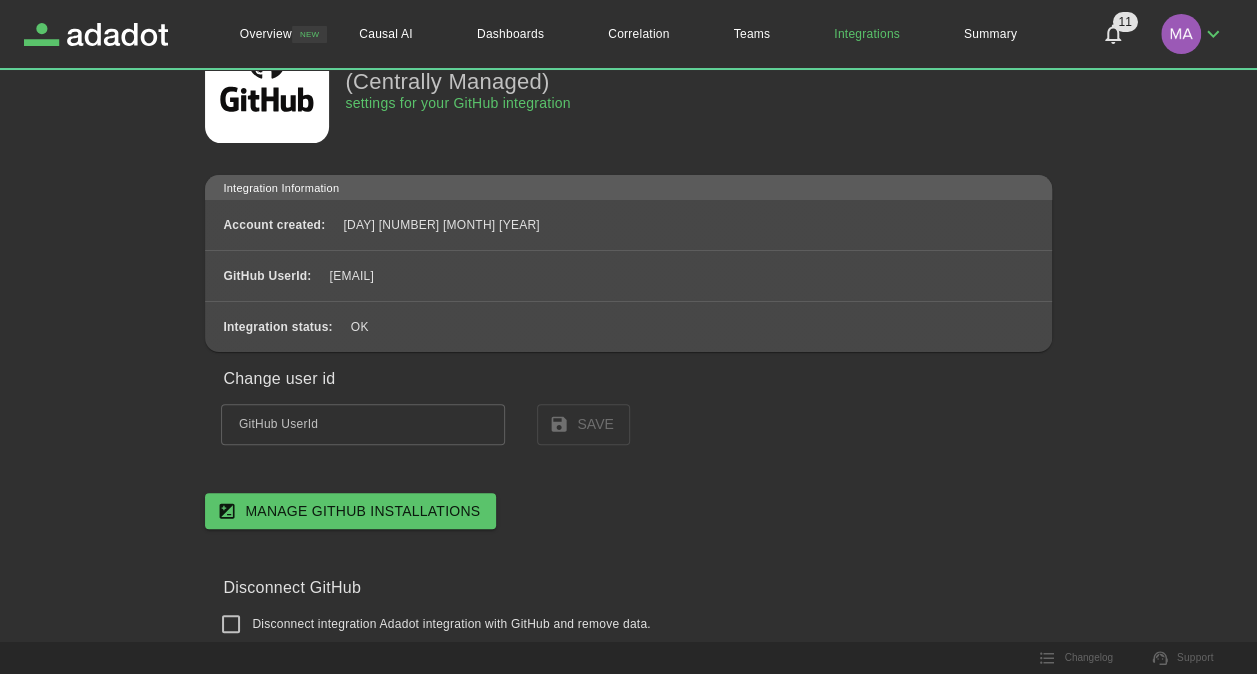 scroll, scrollTop: 127, scrollLeft: 0, axis: vertical 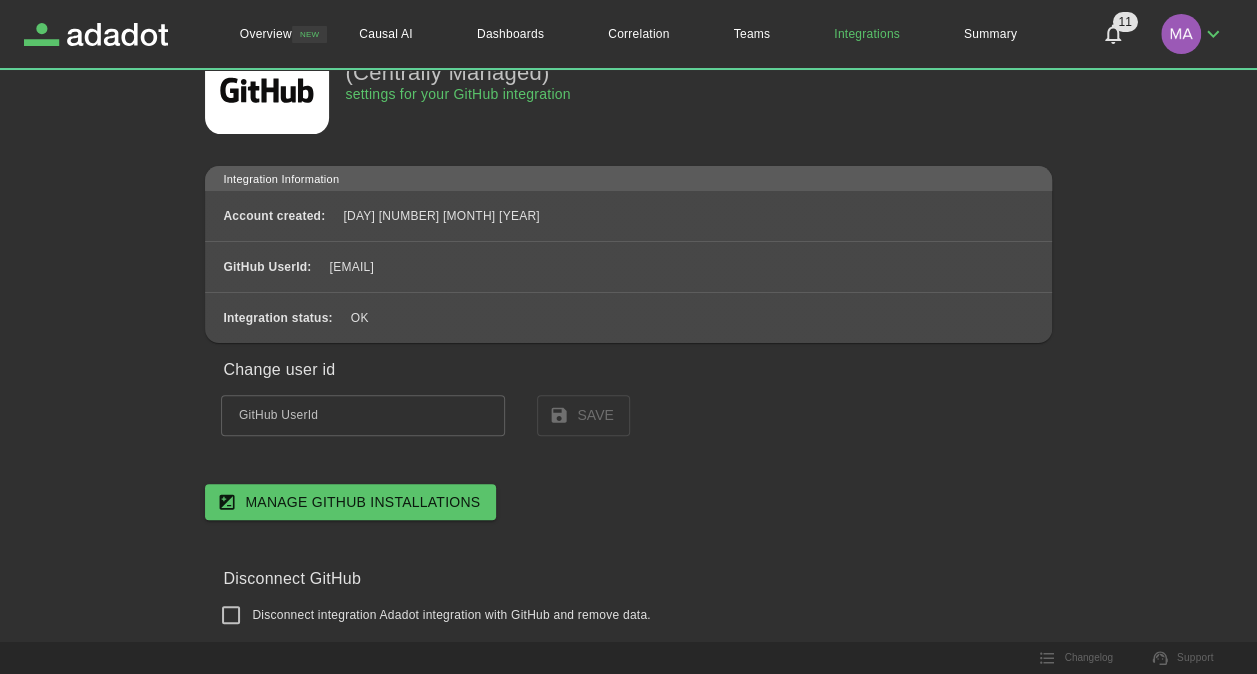 click on "Manage Github Installations" at bounding box center (362, 502) 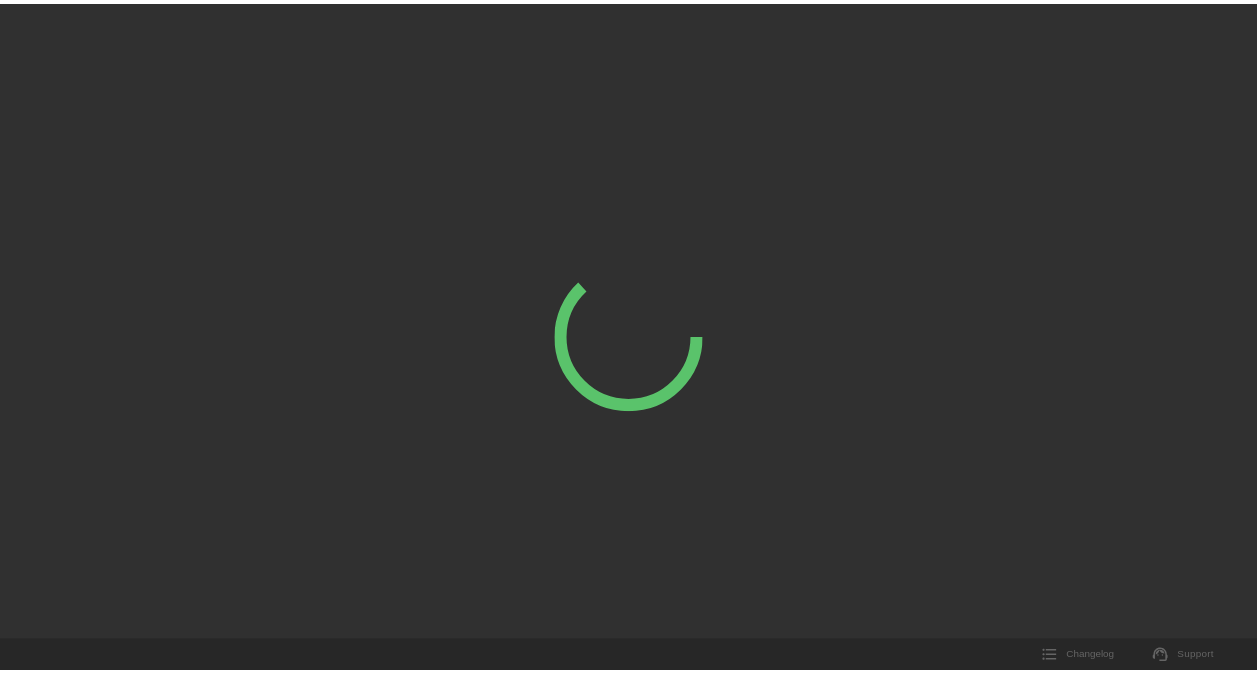 scroll, scrollTop: 0, scrollLeft: 0, axis: both 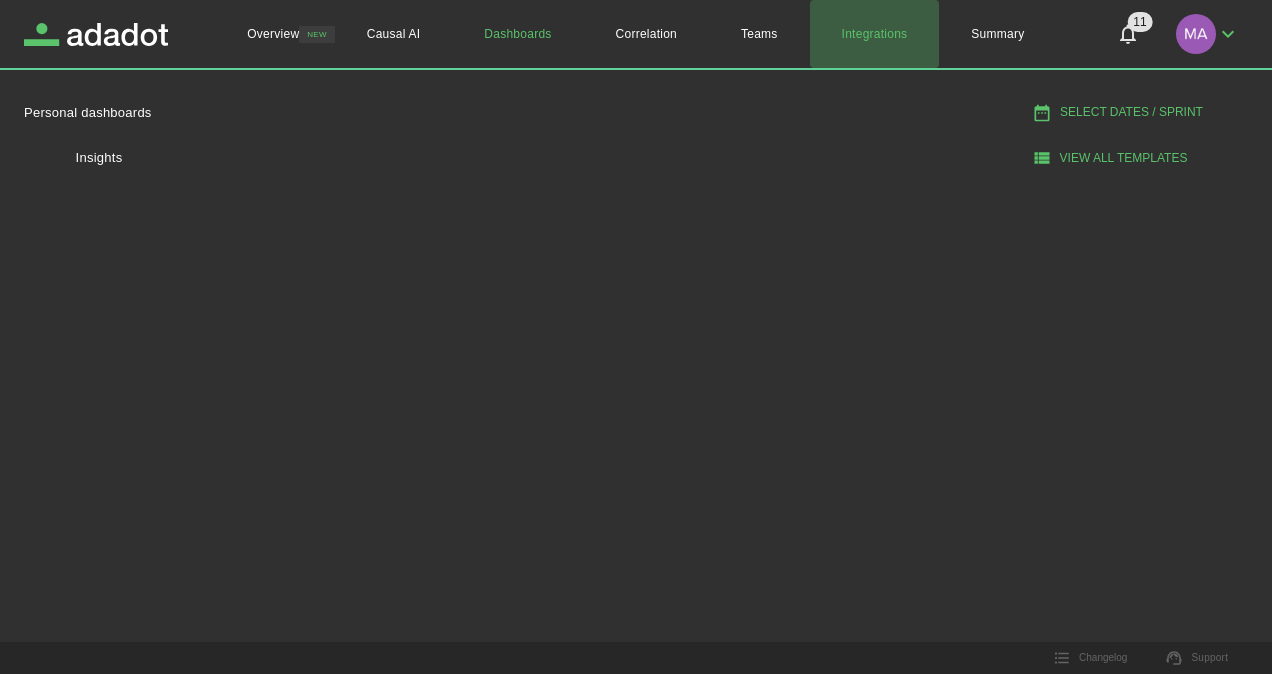click on "Integrations" at bounding box center (875, 34) 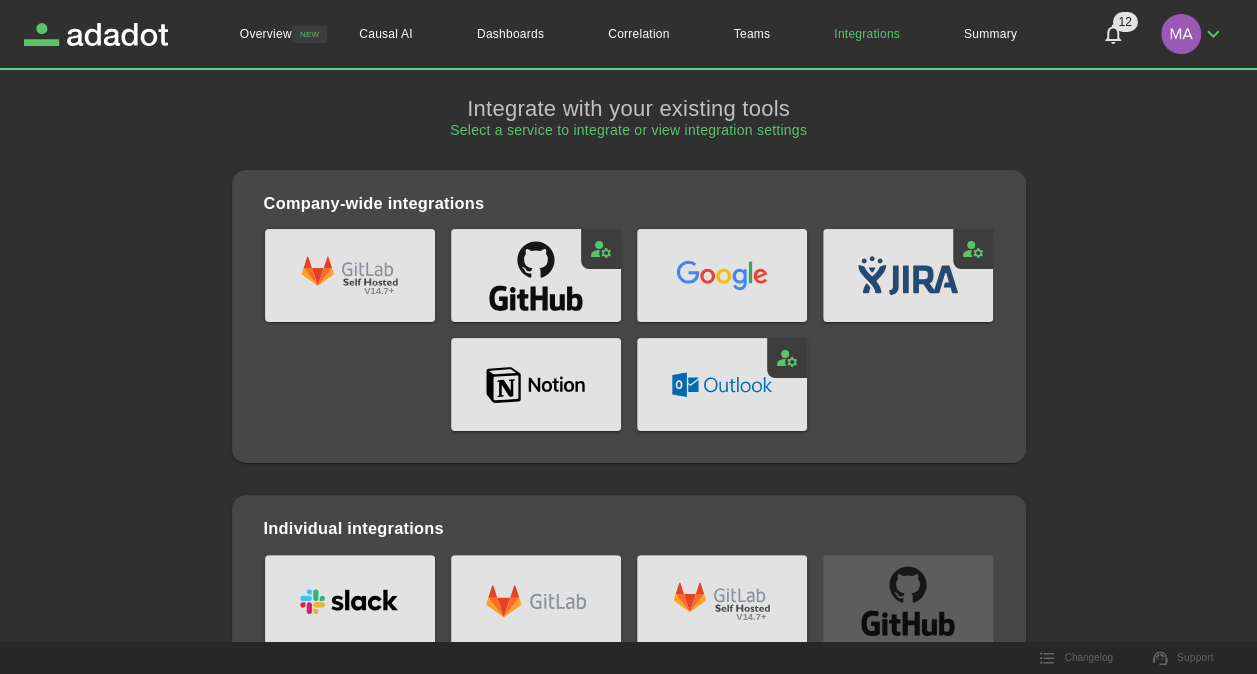 click at bounding box center [536, 276] 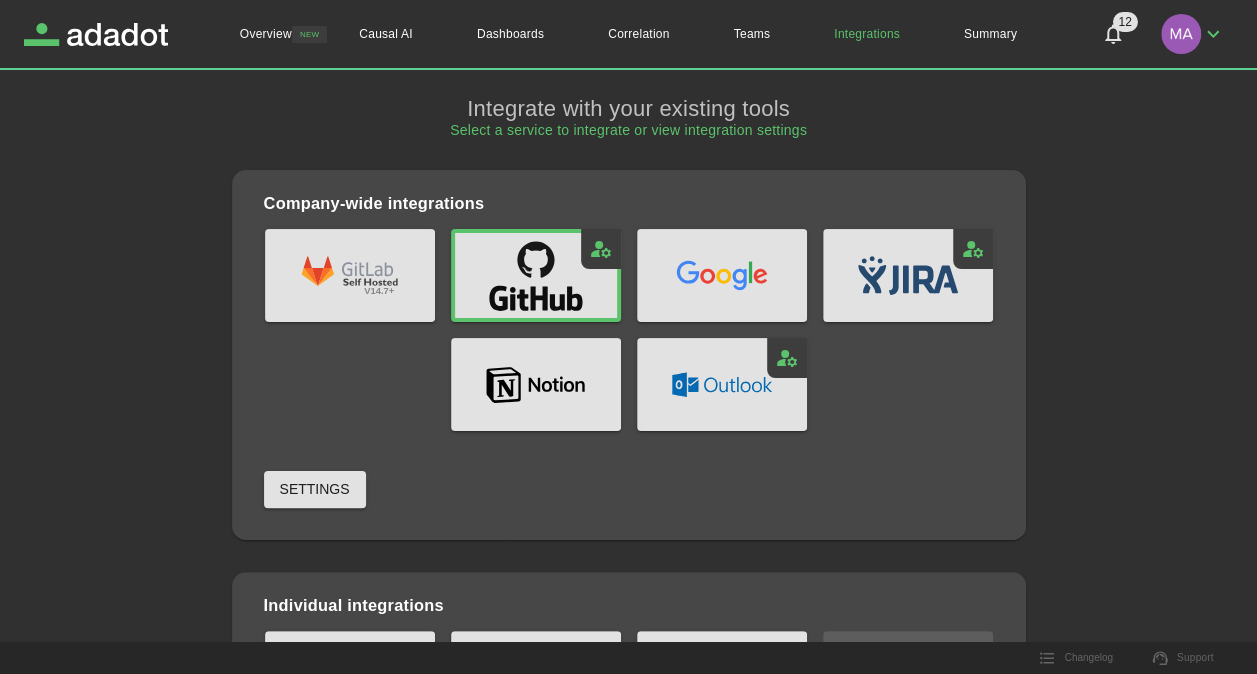 click on "Settings" at bounding box center (315, 489) 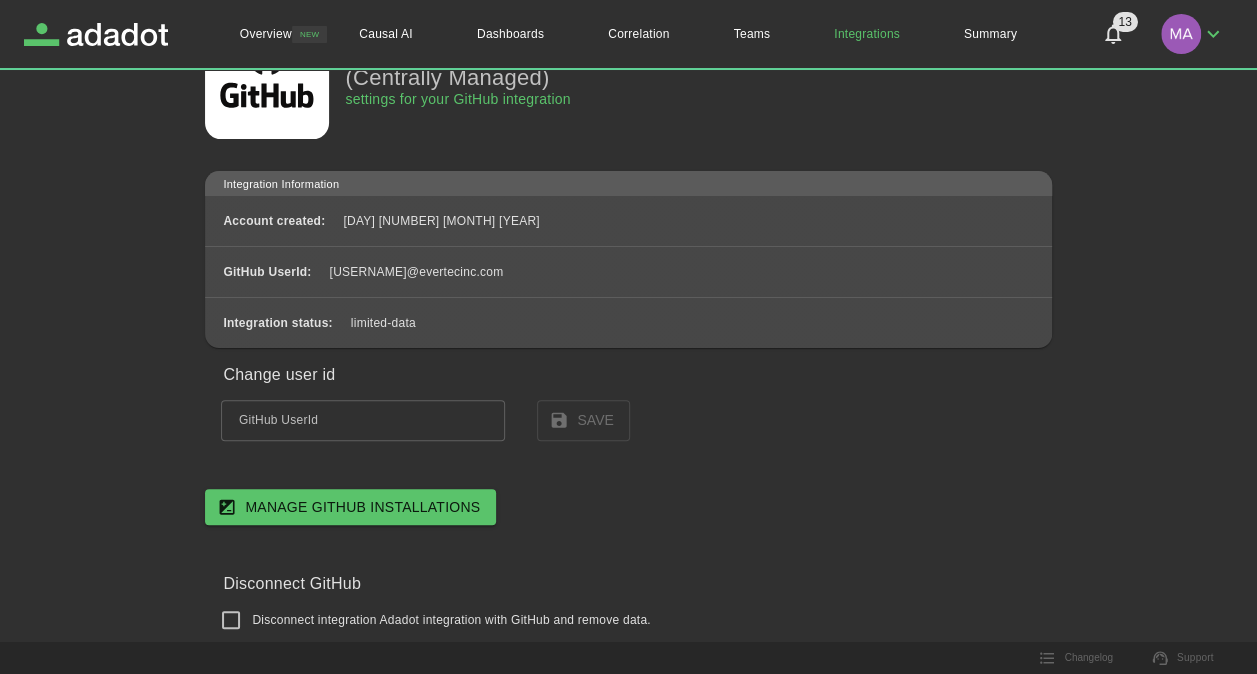 scroll, scrollTop: 127, scrollLeft: 0, axis: vertical 